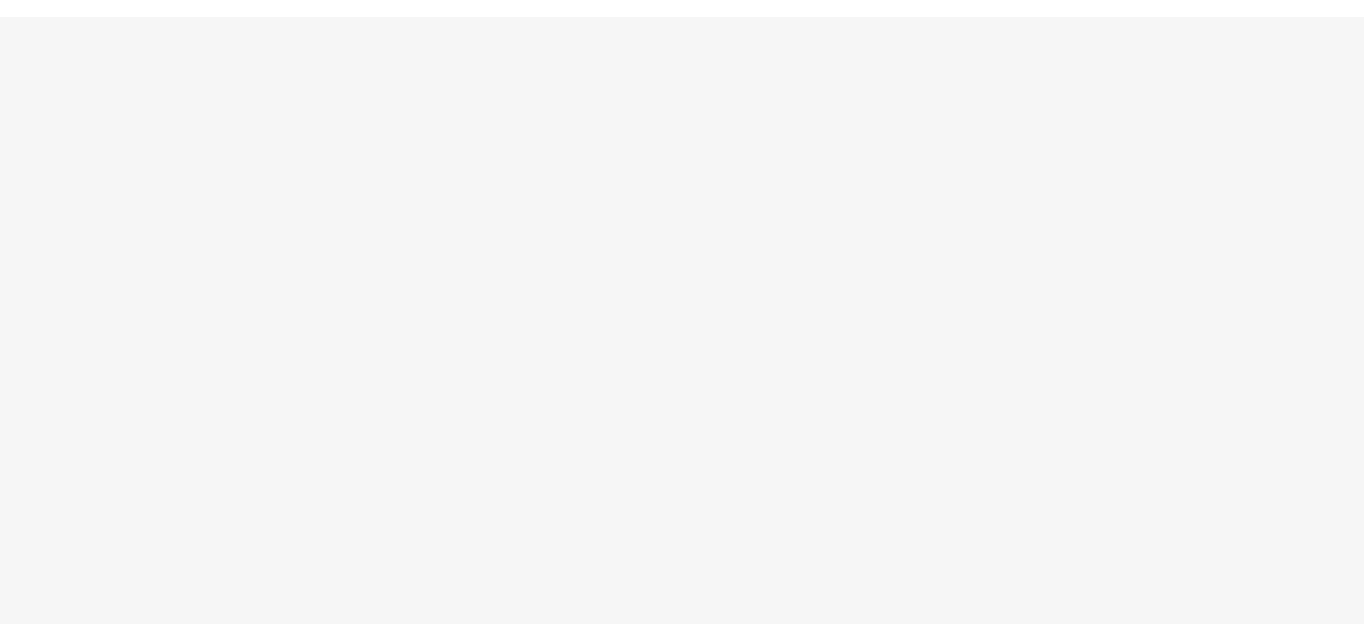 scroll, scrollTop: 0, scrollLeft: 0, axis: both 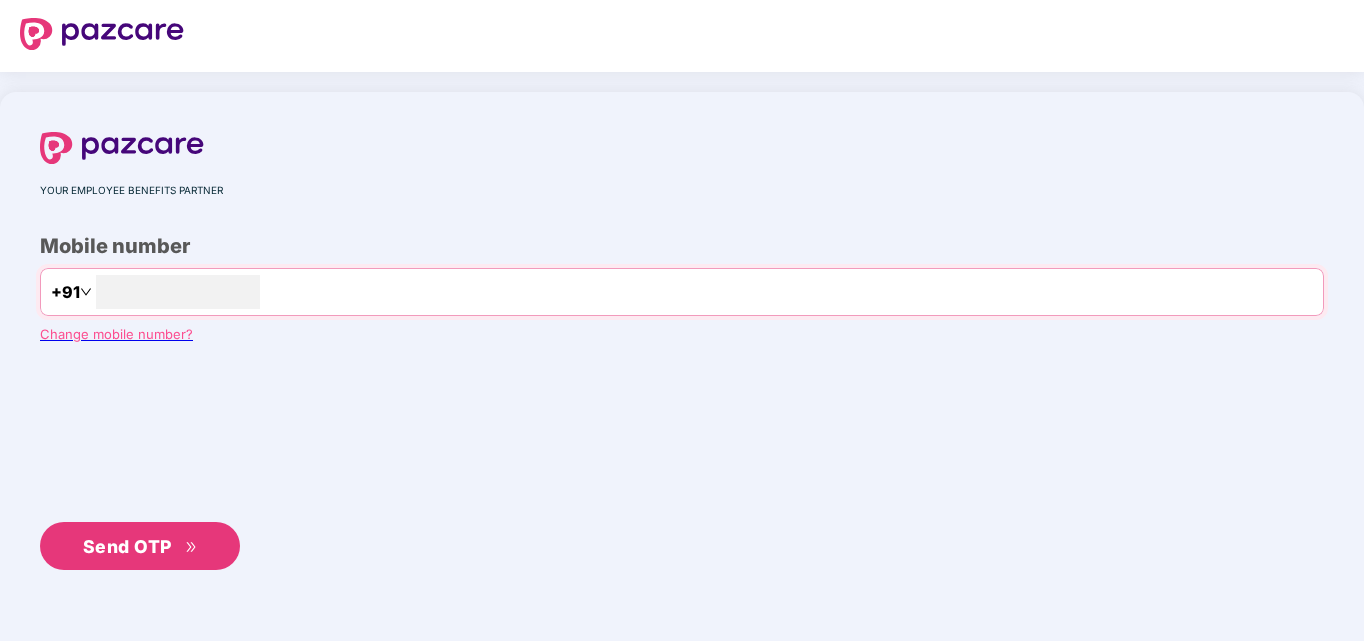 type on "**********" 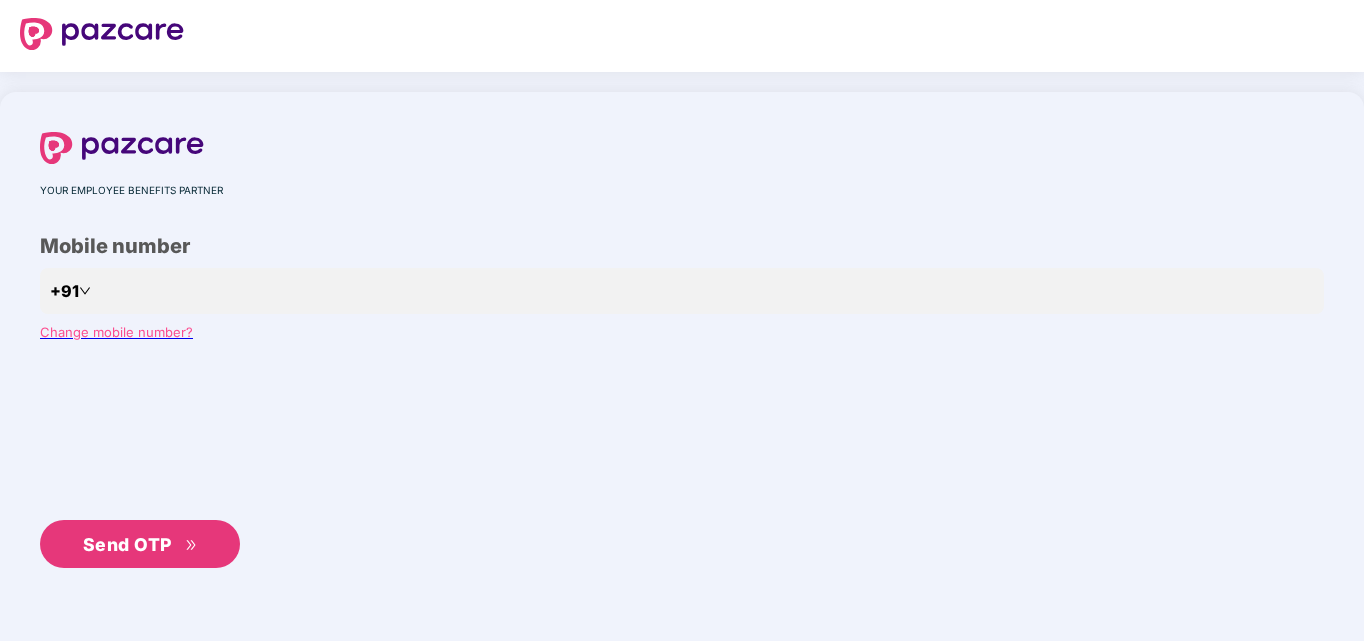click on "Send OTP" at bounding box center (140, 544) 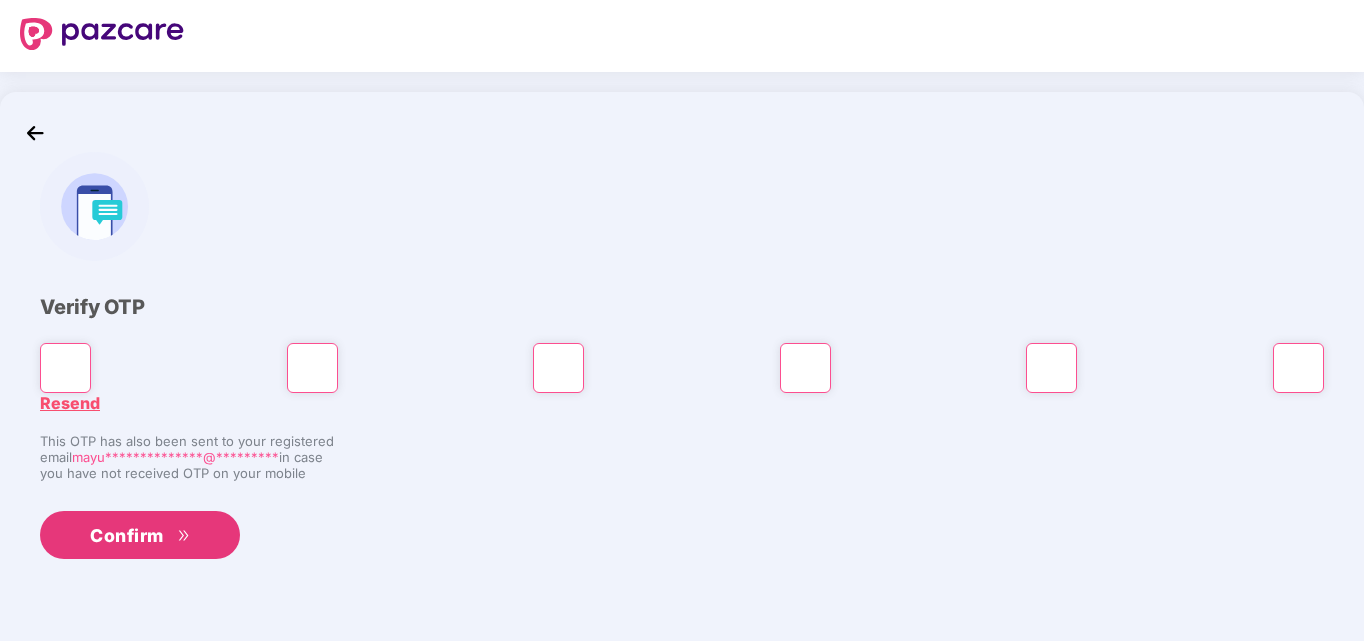 type on "*" 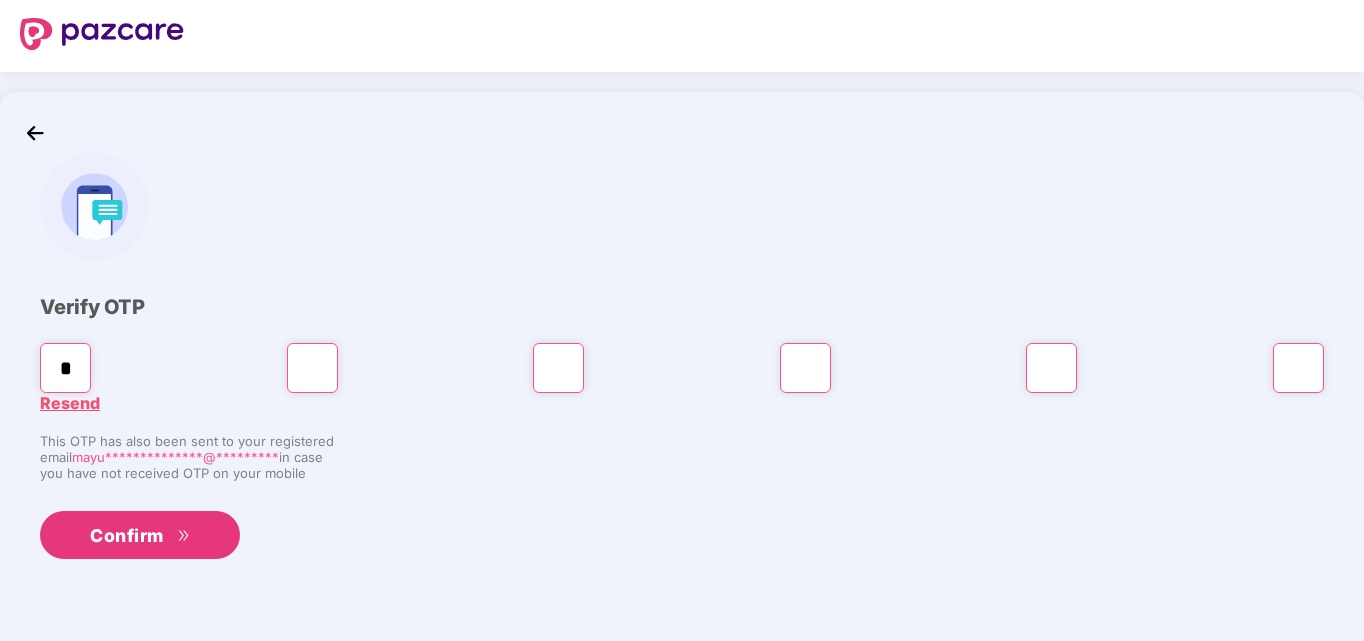 type on "*" 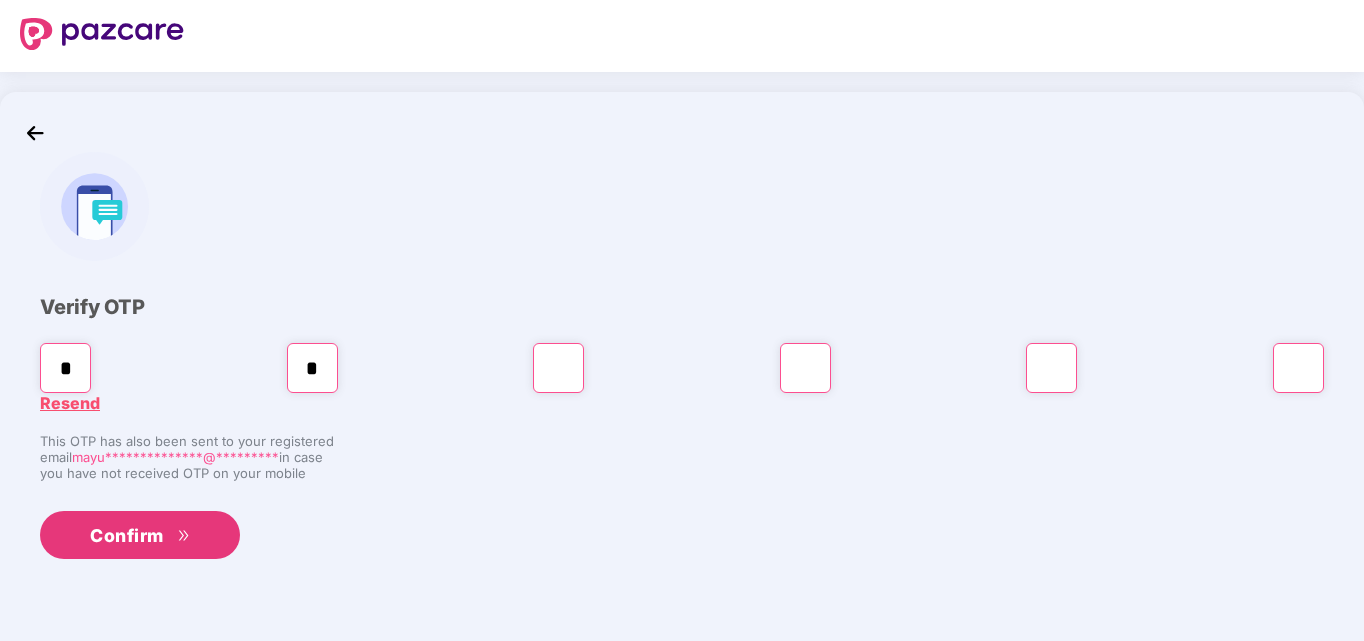 type on "*" 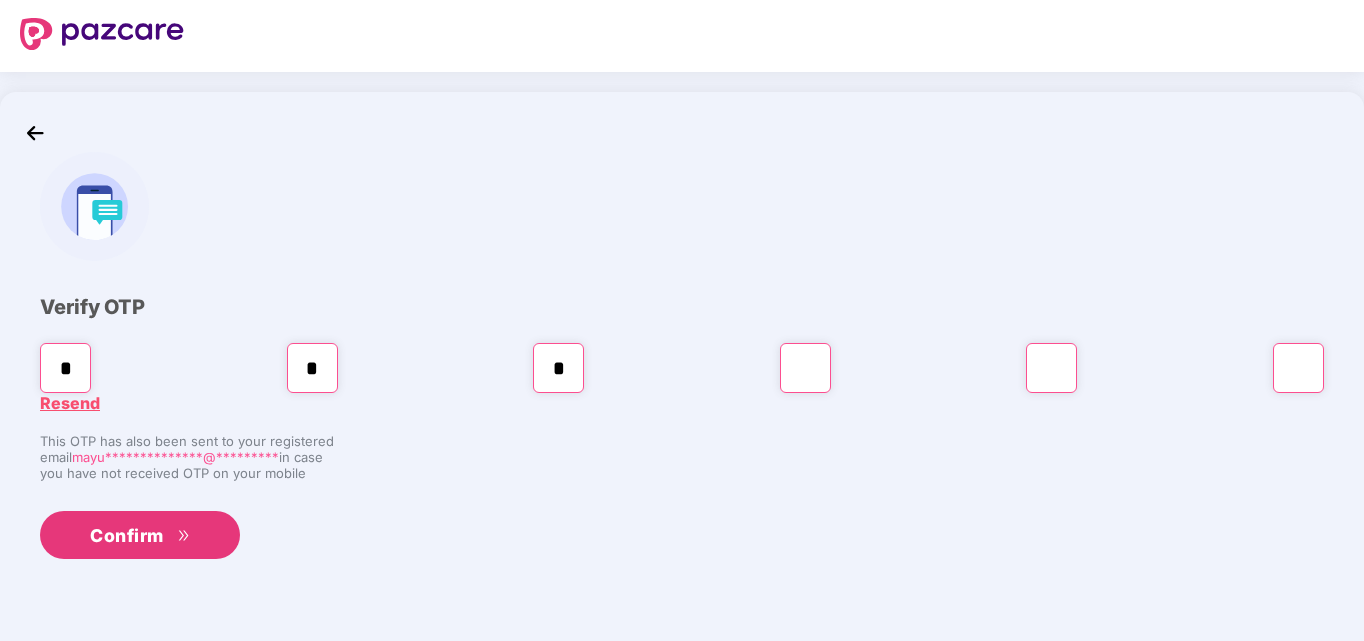 type on "*" 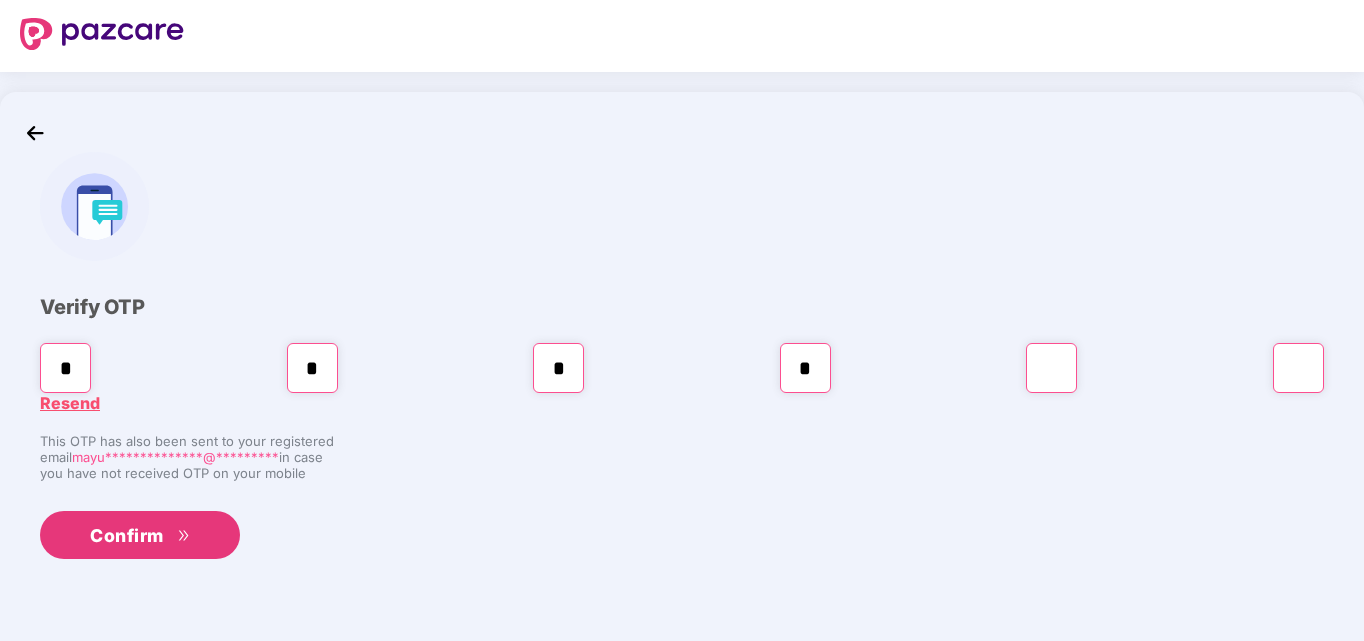 type on "*" 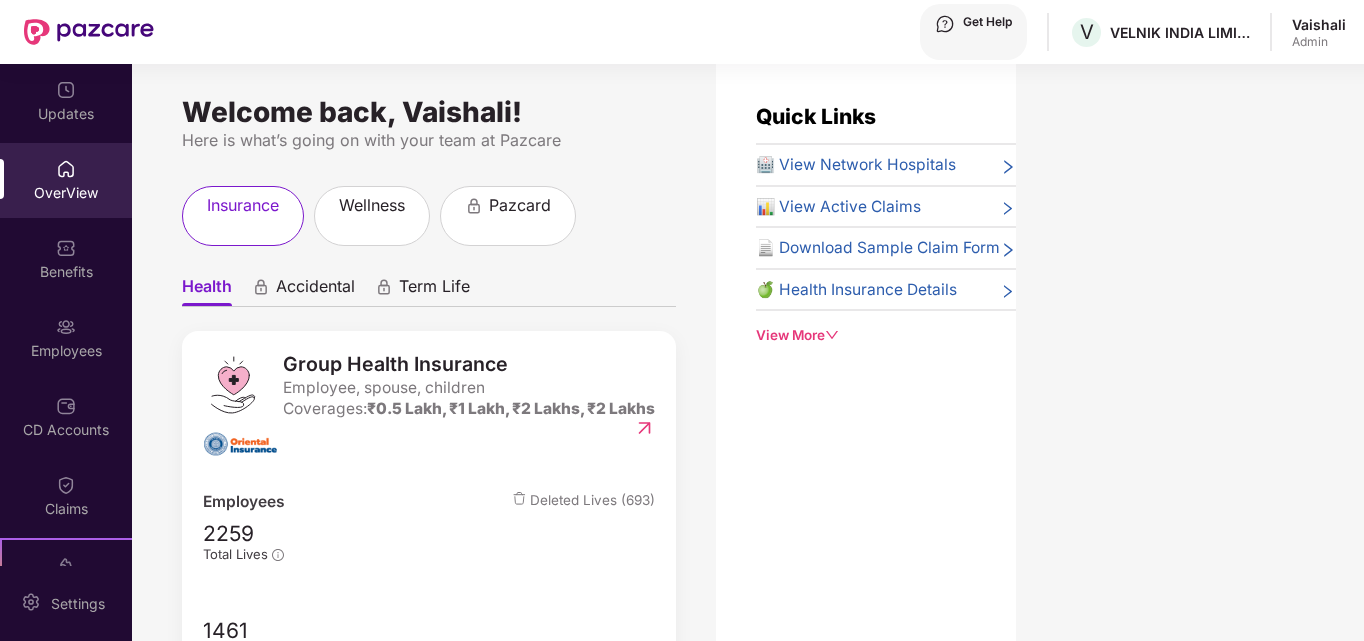 click at bounding box center [8, 691] 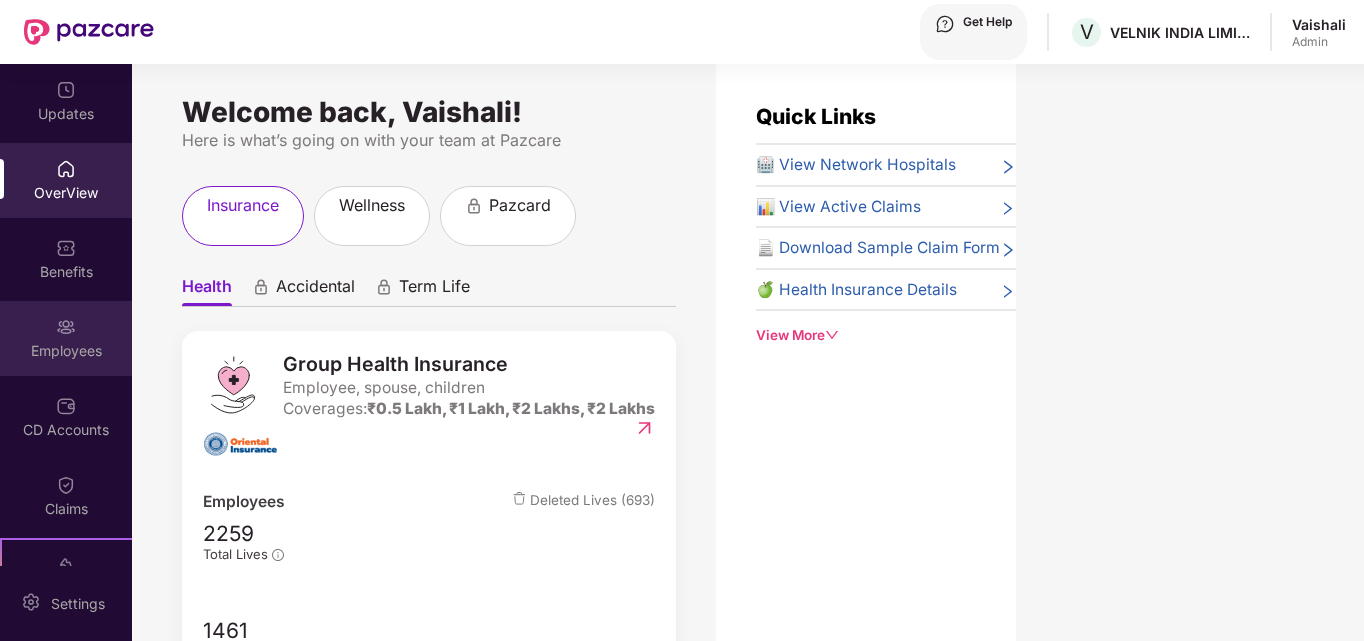 click on "Employees" at bounding box center [66, 114] 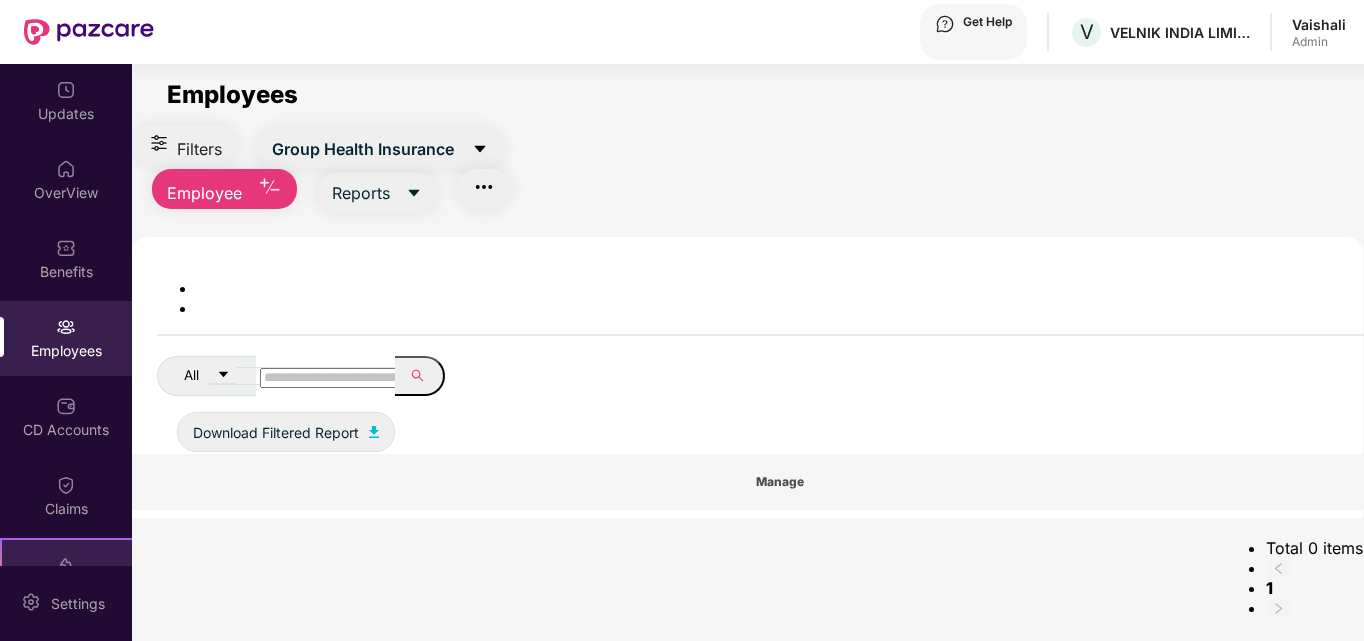 scroll, scrollTop: 209, scrollLeft: 0, axis: vertical 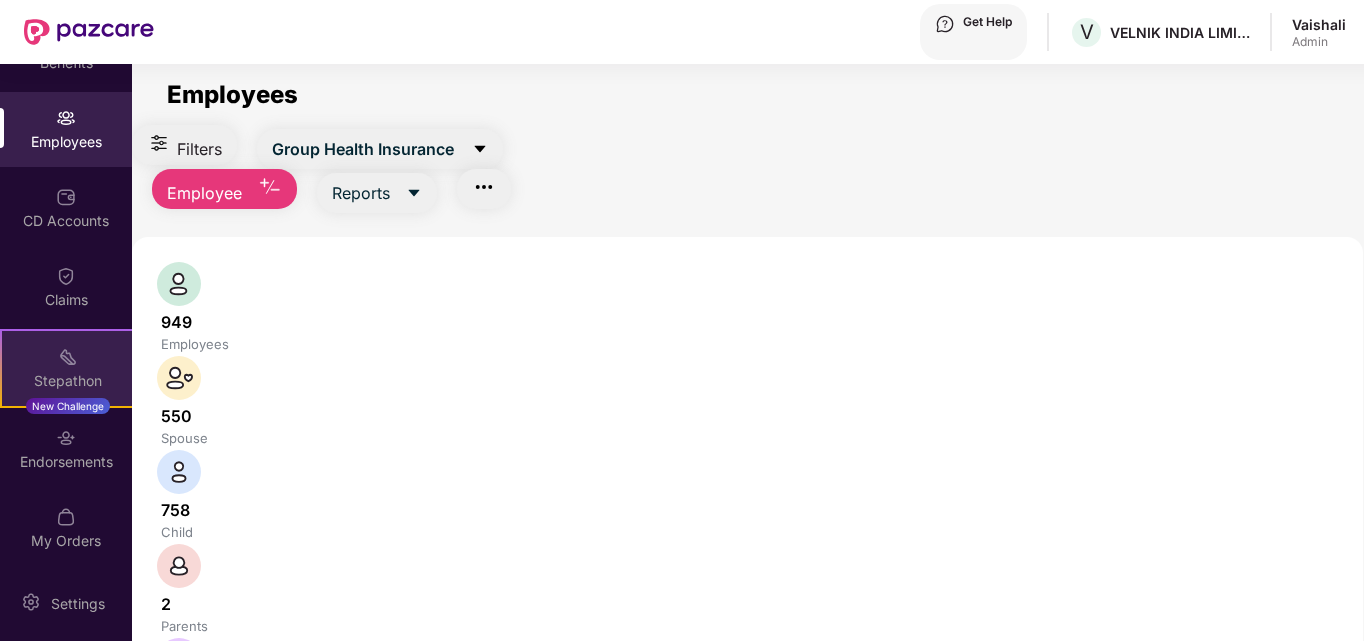 click on "Stepathon New Challenge" at bounding box center (68, 368) 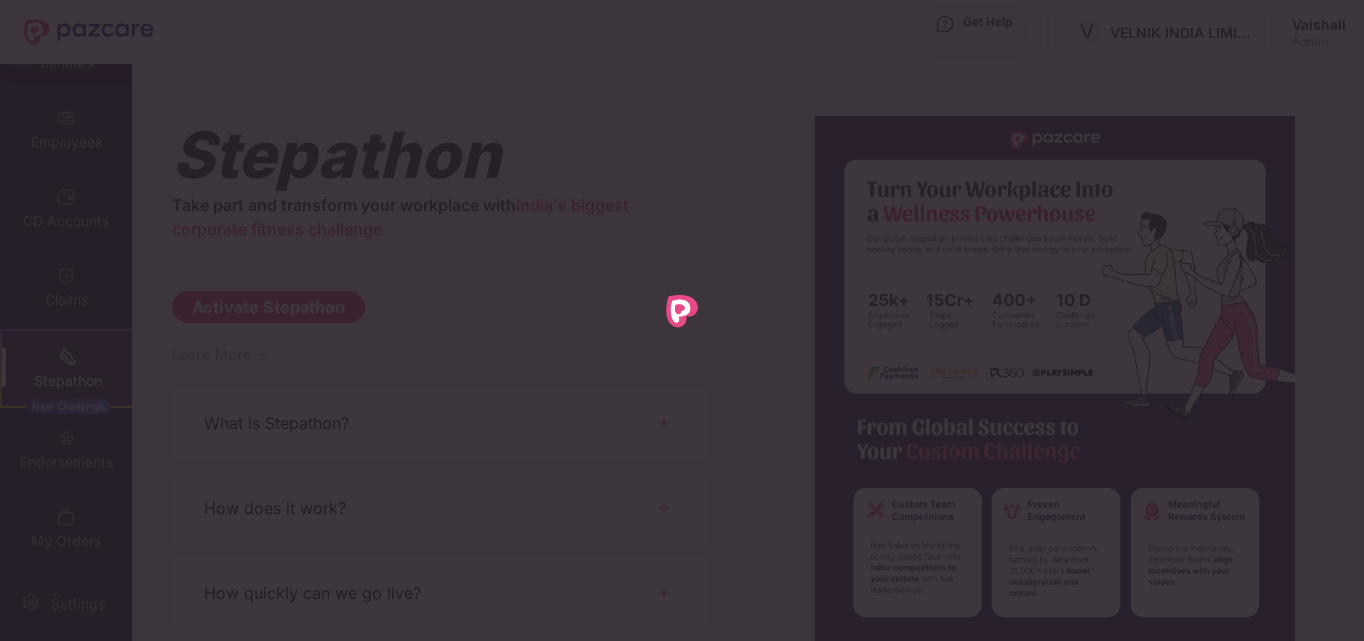 click at bounding box center [682, 320] 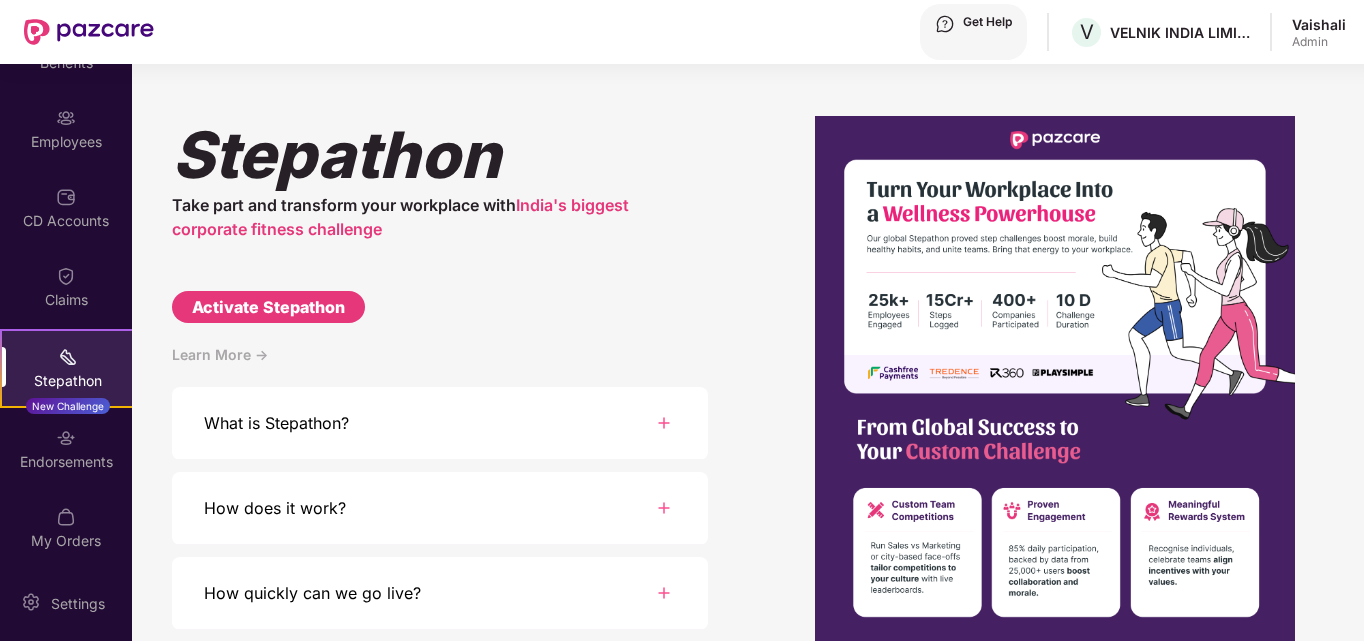 click on "Stepathon New Challenge" at bounding box center [68, 368] 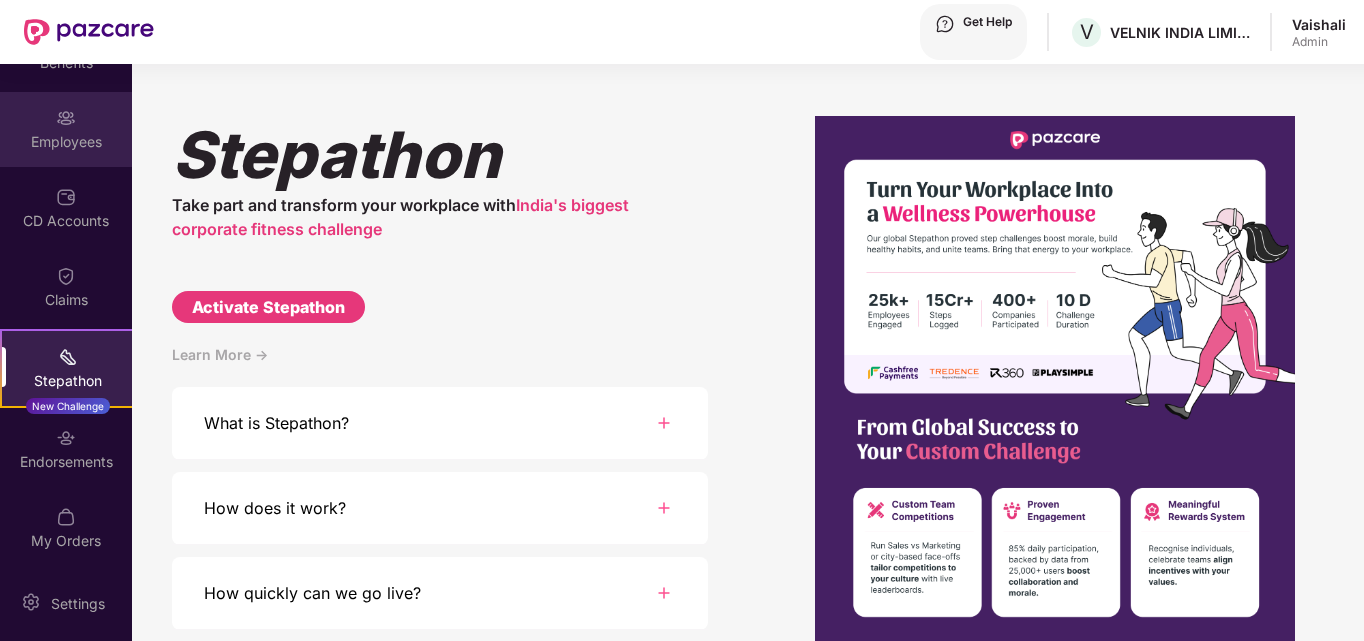 click on "Employees" at bounding box center (66, 129) 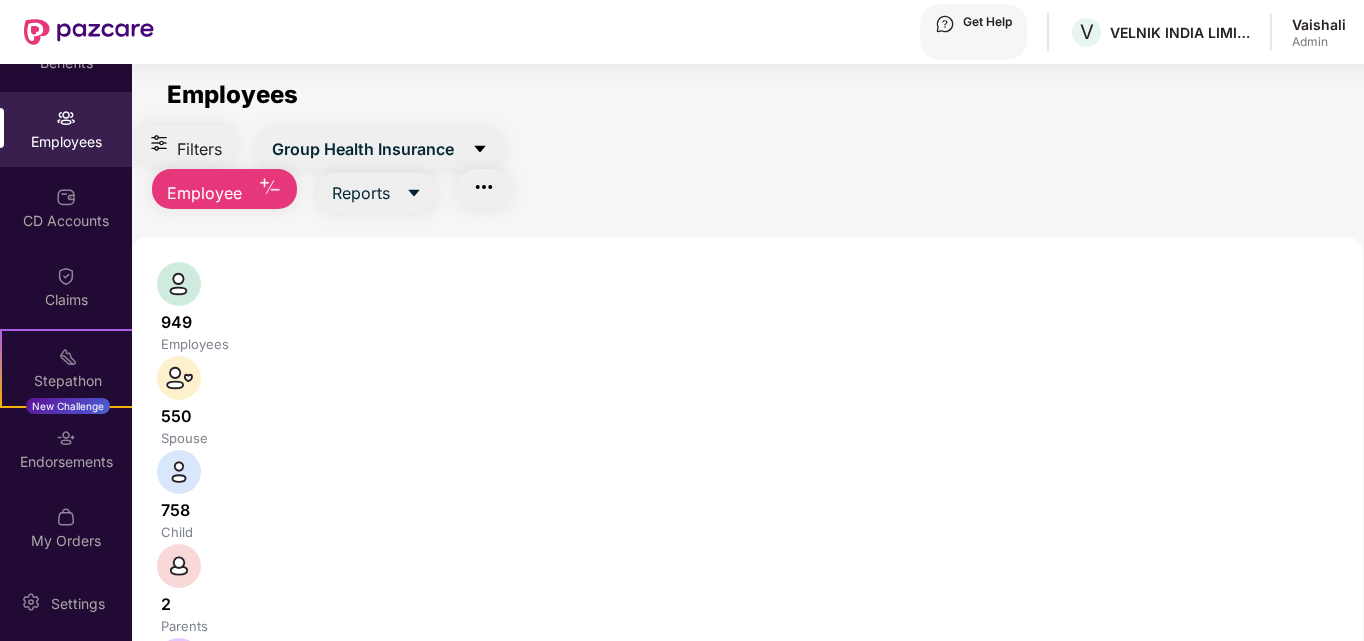 click at bounding box center (325, 774) 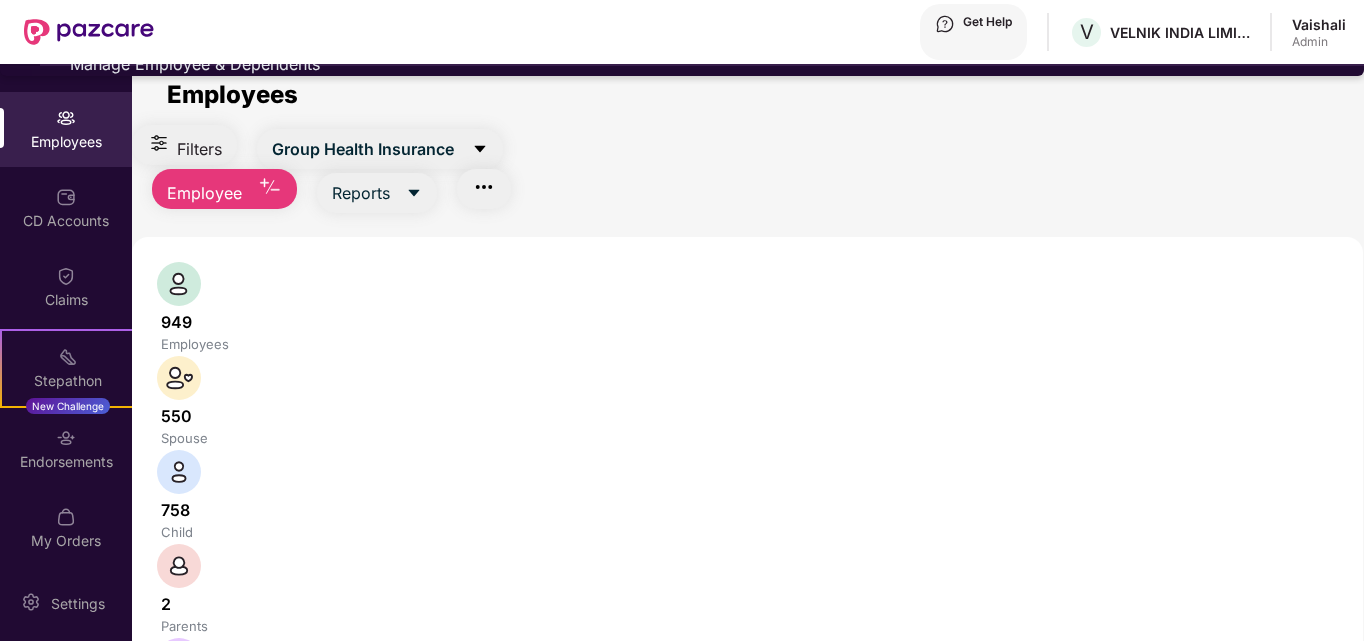 click on "Manage Employee & Dependents" at bounding box center (702, 64) 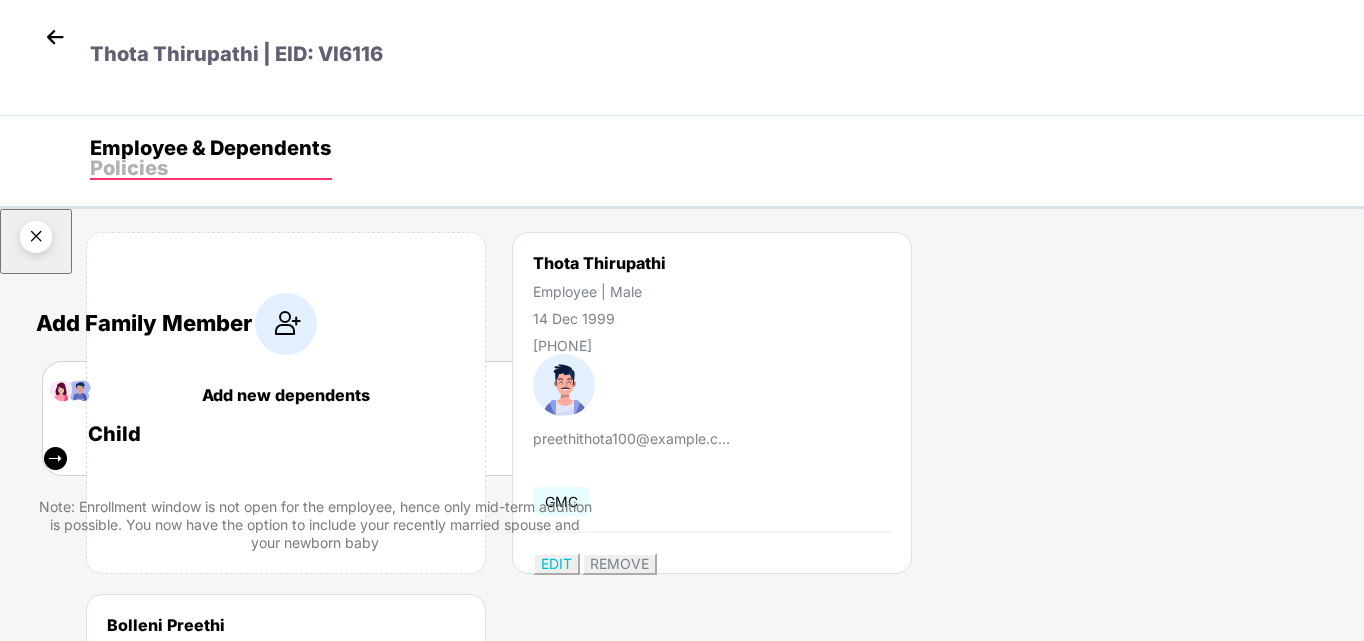 click at bounding box center (36, 240) 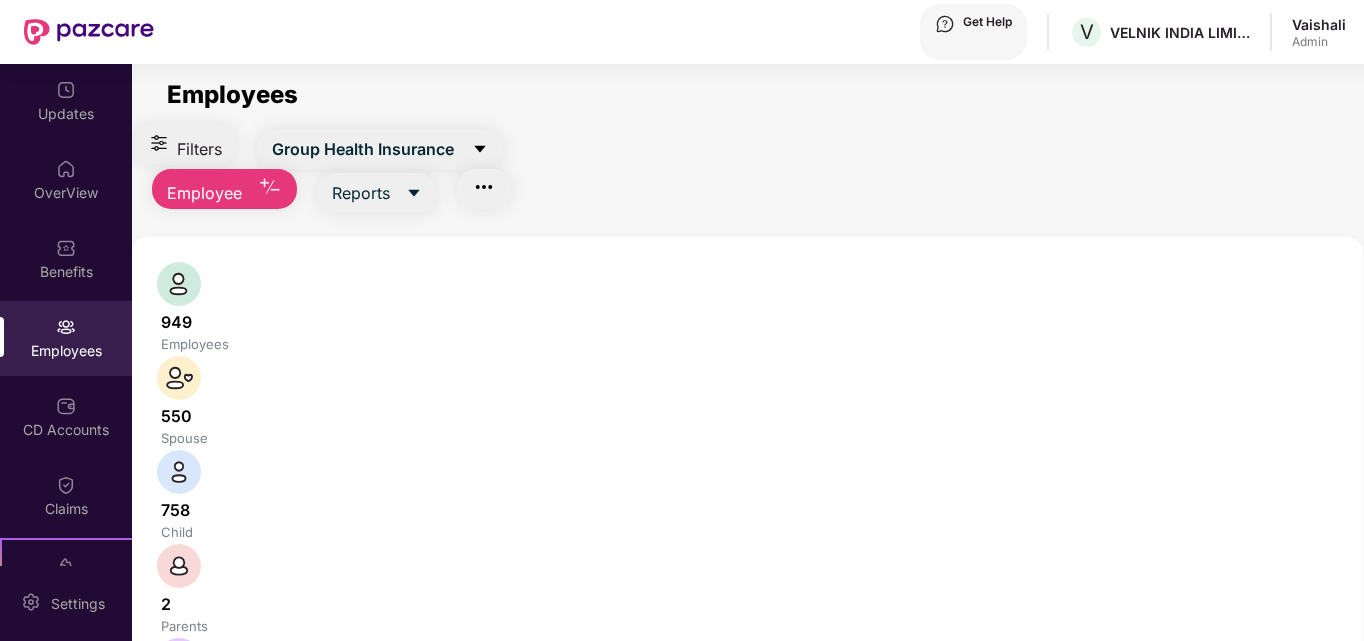 click on "949 Employees 550 Spouse 758 Child 2 Parents 2259 Employees+dependents All Download Filtered Report" at bounding box center [772, 556] 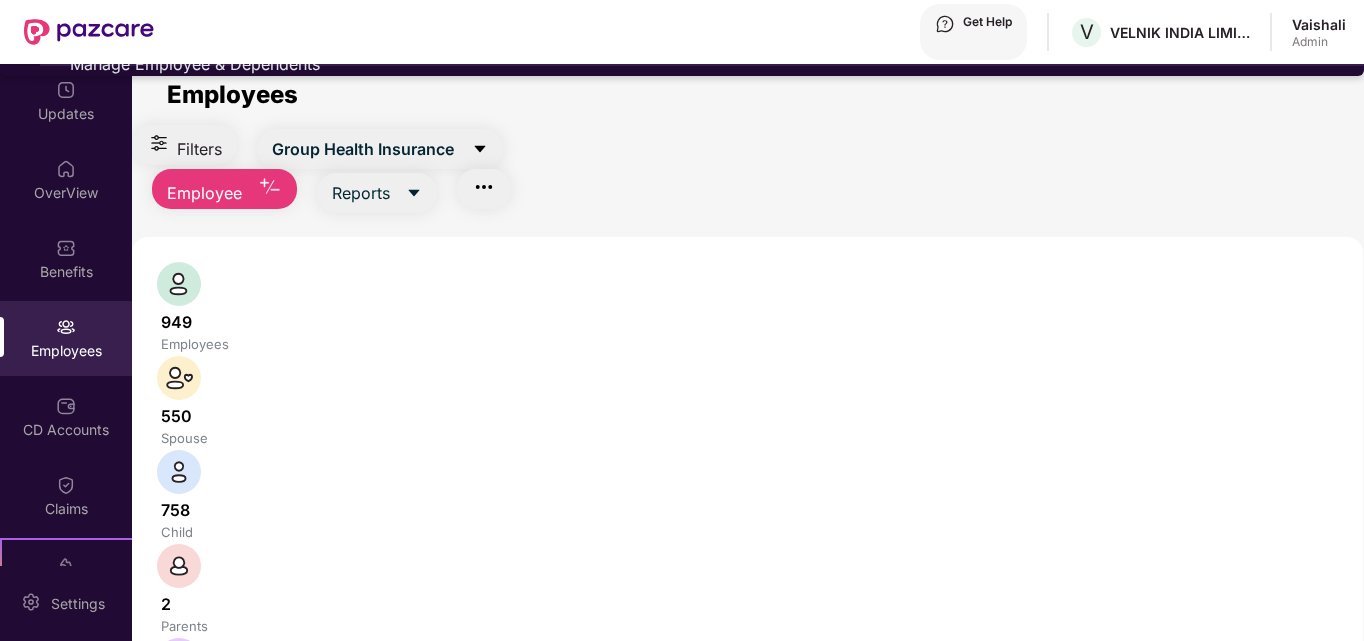 click on "Manage Employee & Dependents" at bounding box center [702, 64] 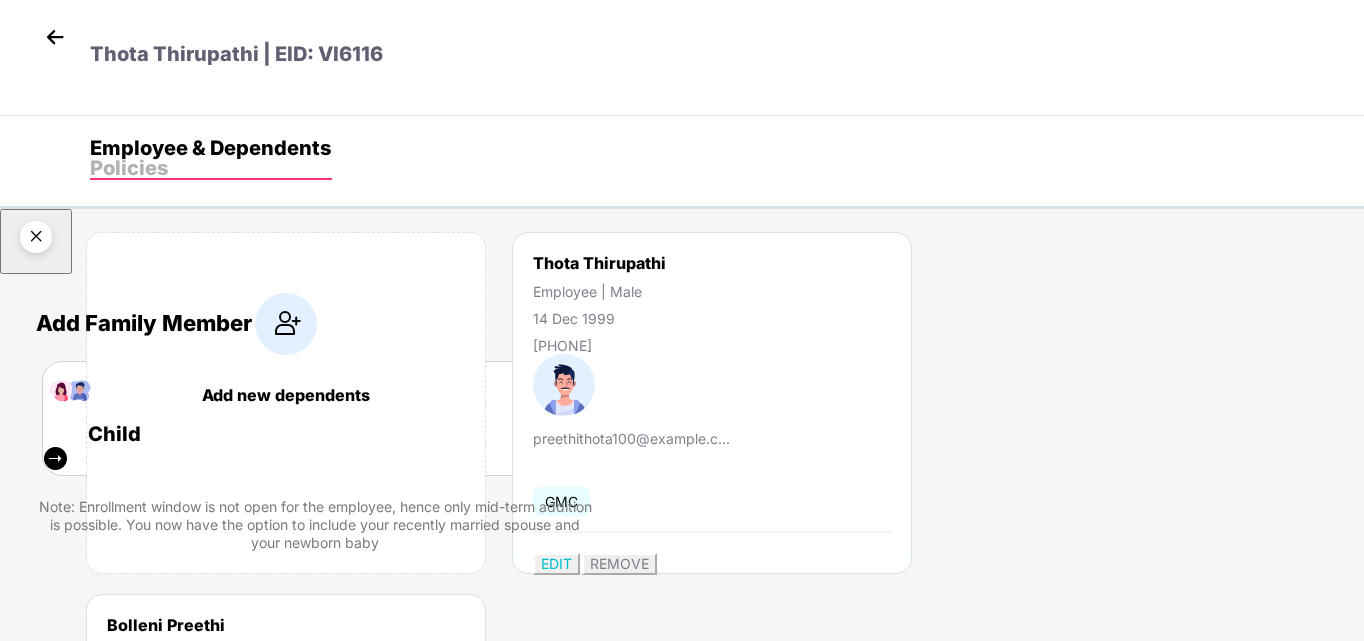 click at bounding box center (36, 240) 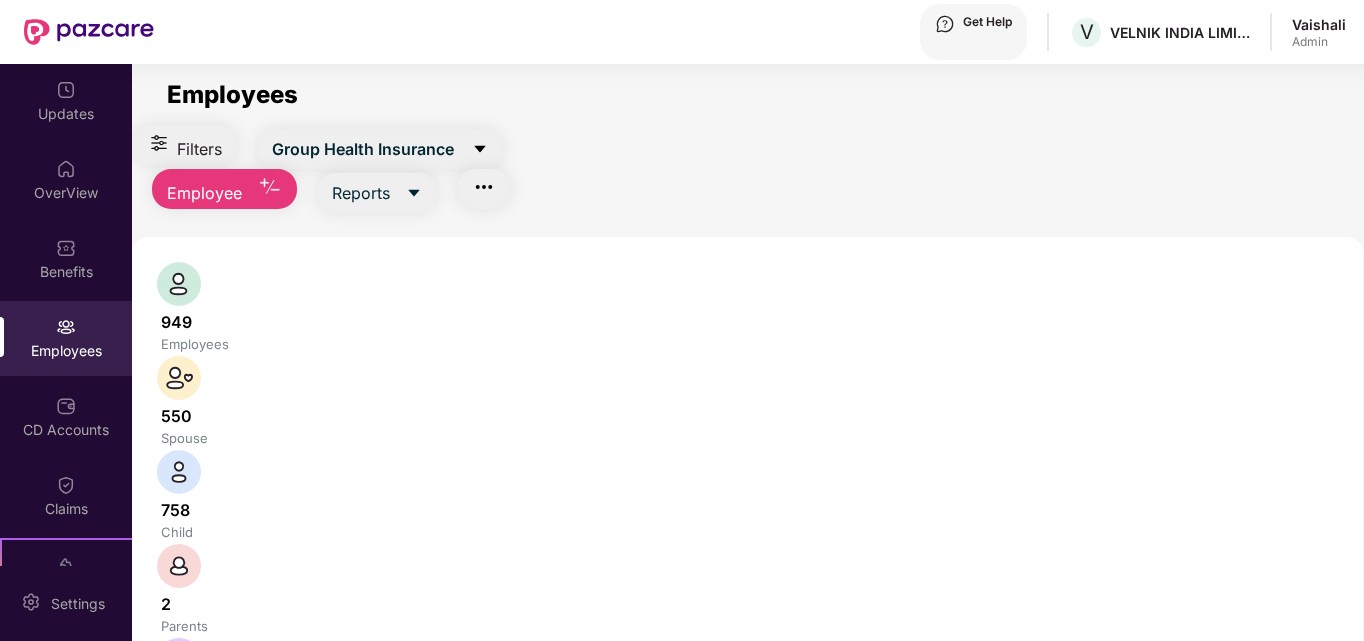 click at bounding box center [325, 774] 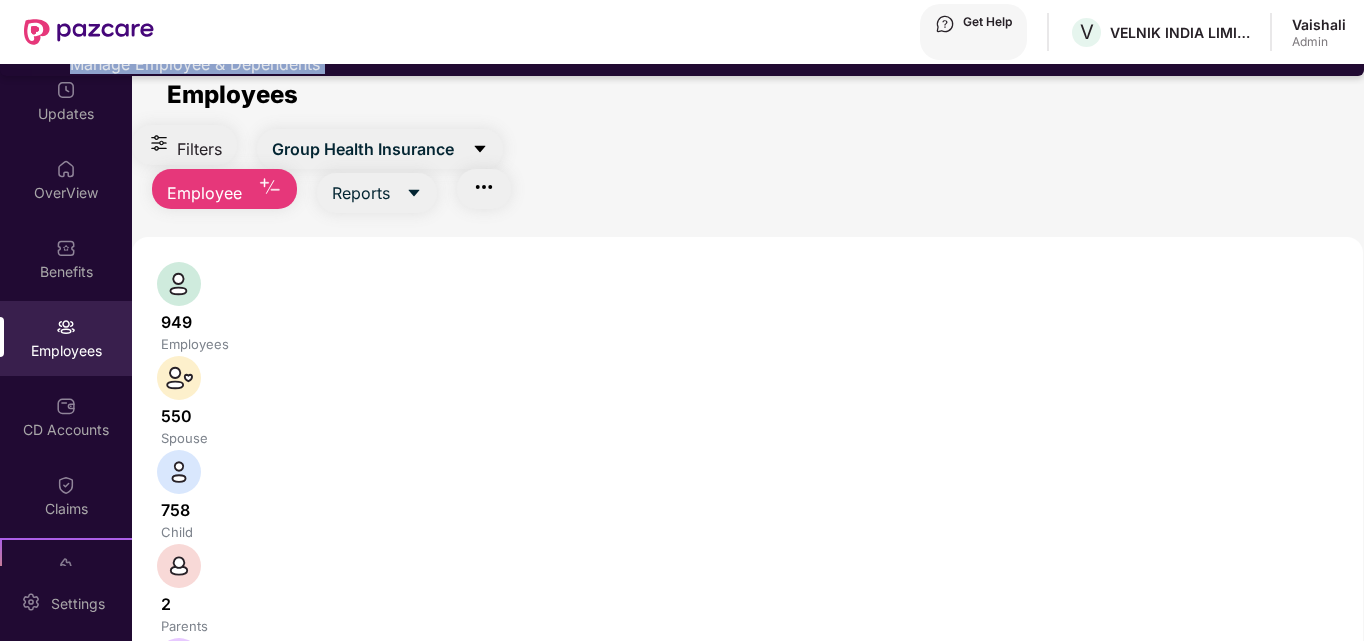 drag, startPoint x: 380, startPoint y: 339, endPoint x: 284, endPoint y: 343, distance: 96.0833 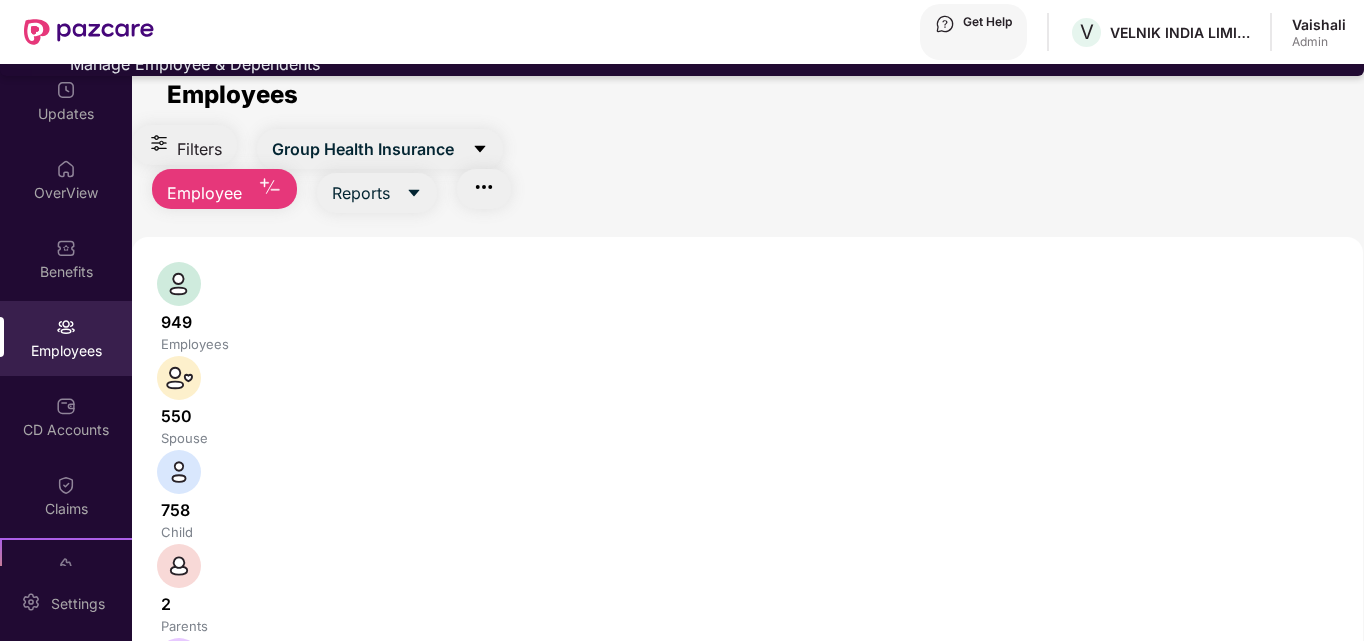click at bounding box center (1310, 932) 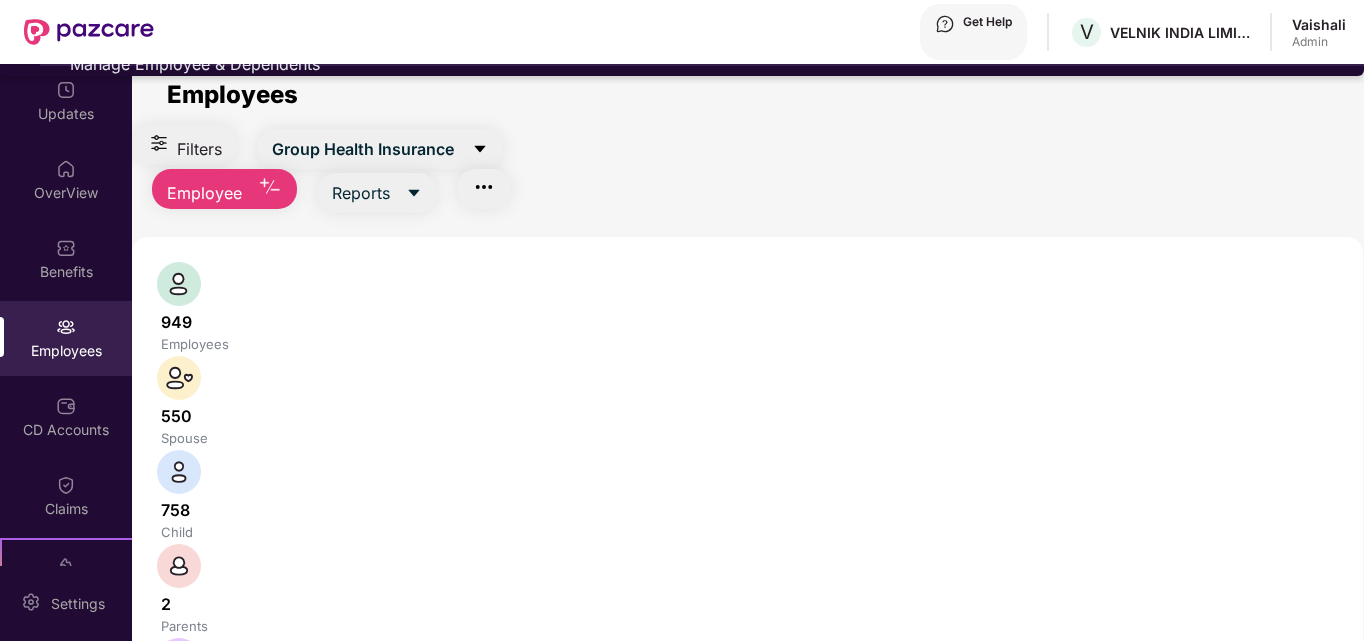 click on "Manage Employee & Dependents" at bounding box center [702, 64] 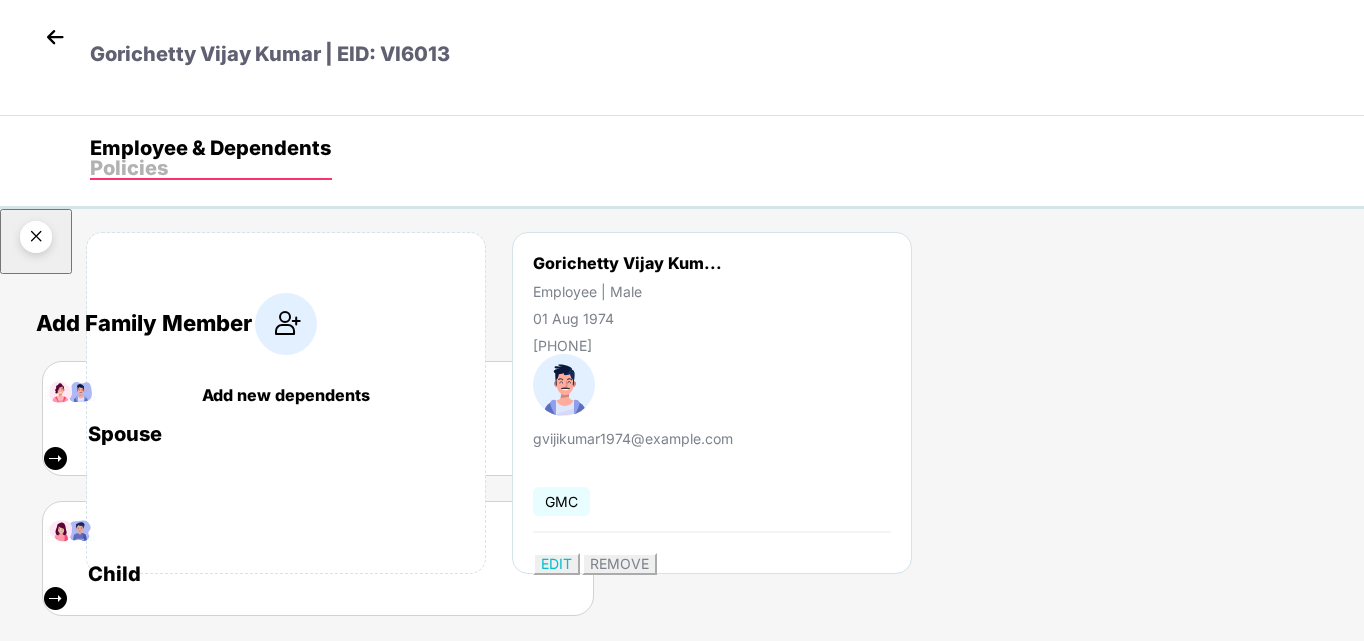 click at bounding box center (36, 240) 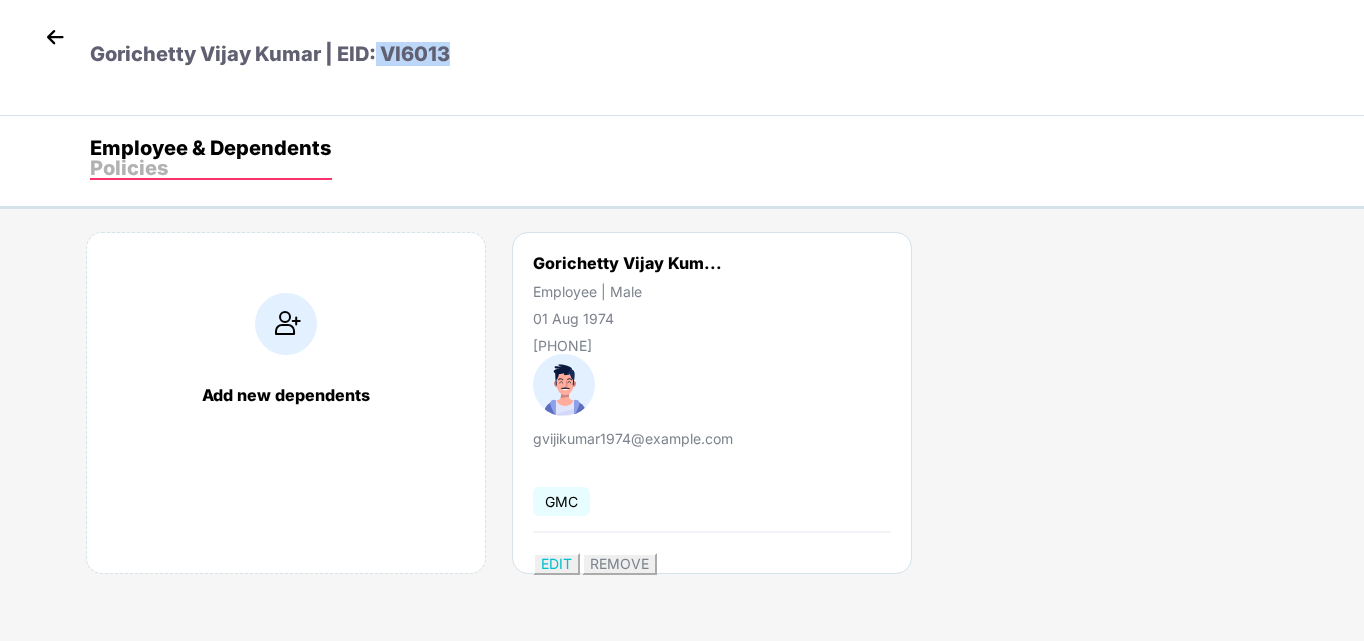 drag, startPoint x: 480, startPoint y: 41, endPoint x: 380, endPoint y: 40, distance: 100.005 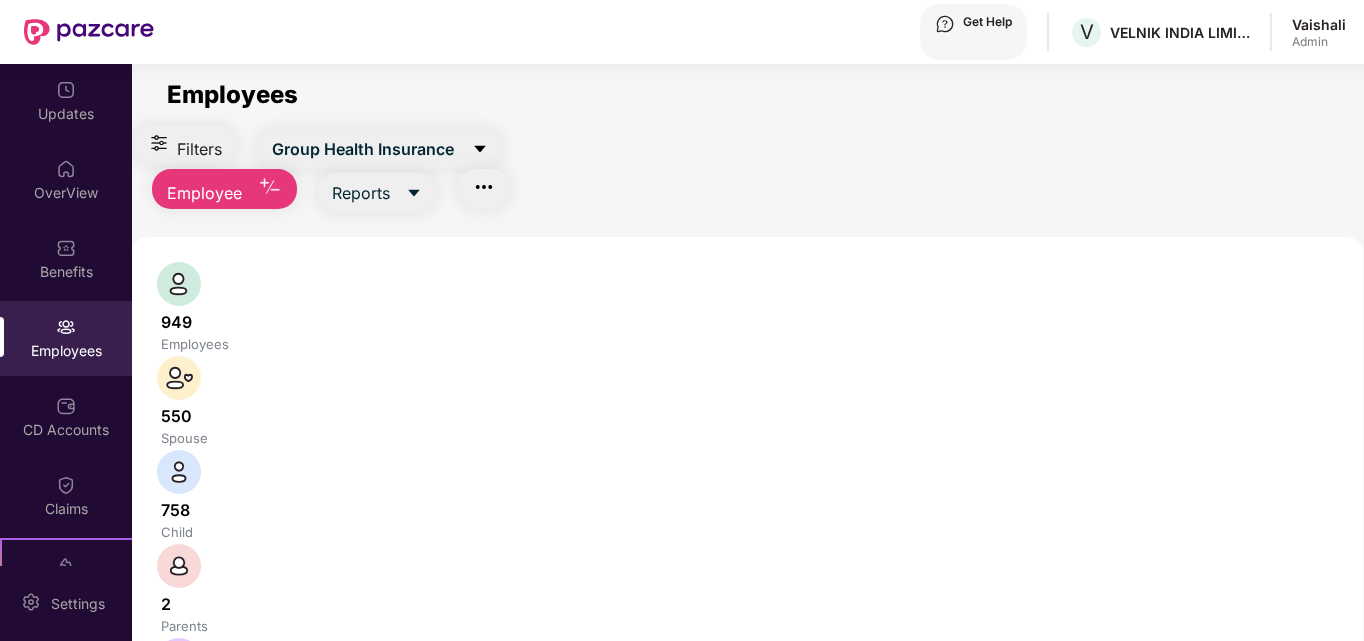 click at bounding box center (331, 776) 